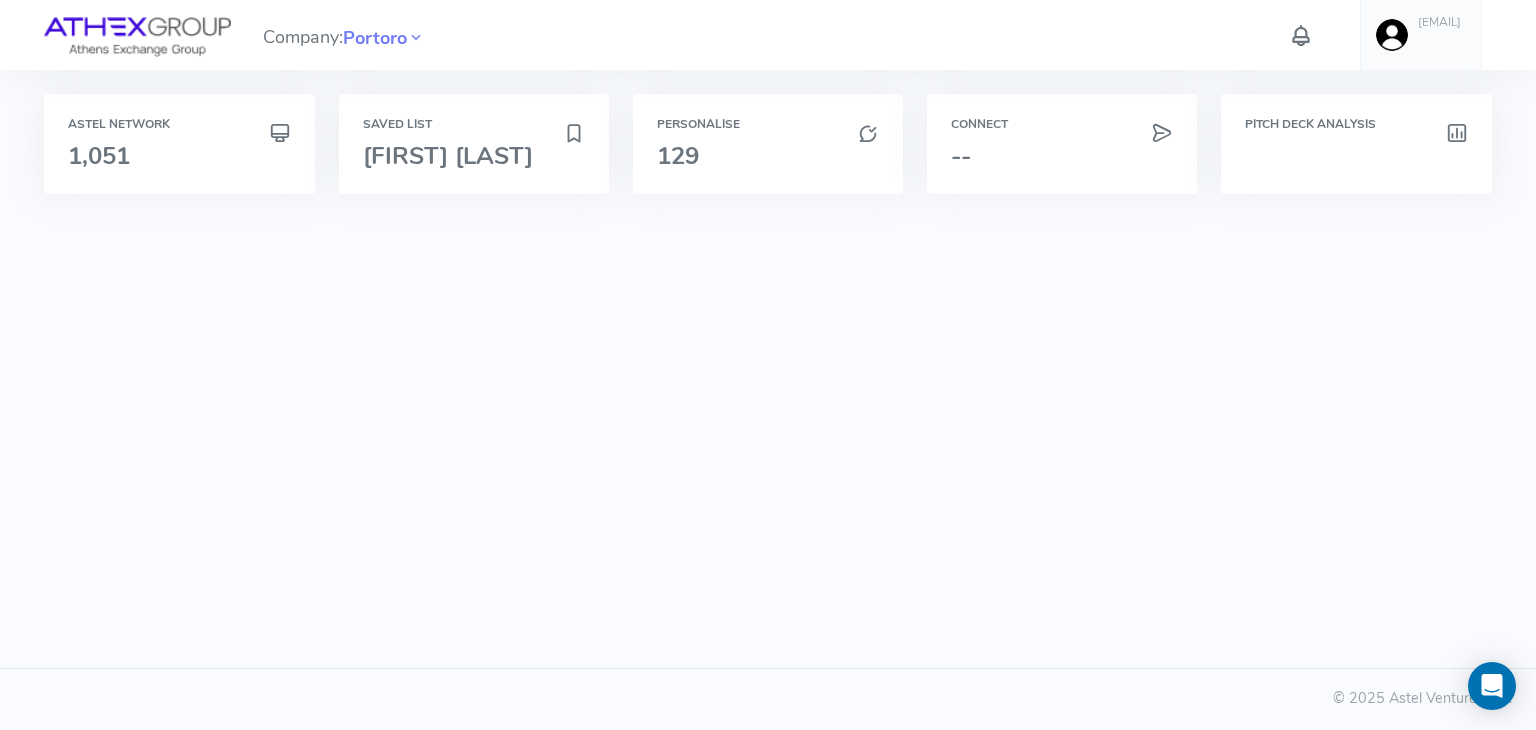scroll, scrollTop: 0, scrollLeft: 0, axis: both 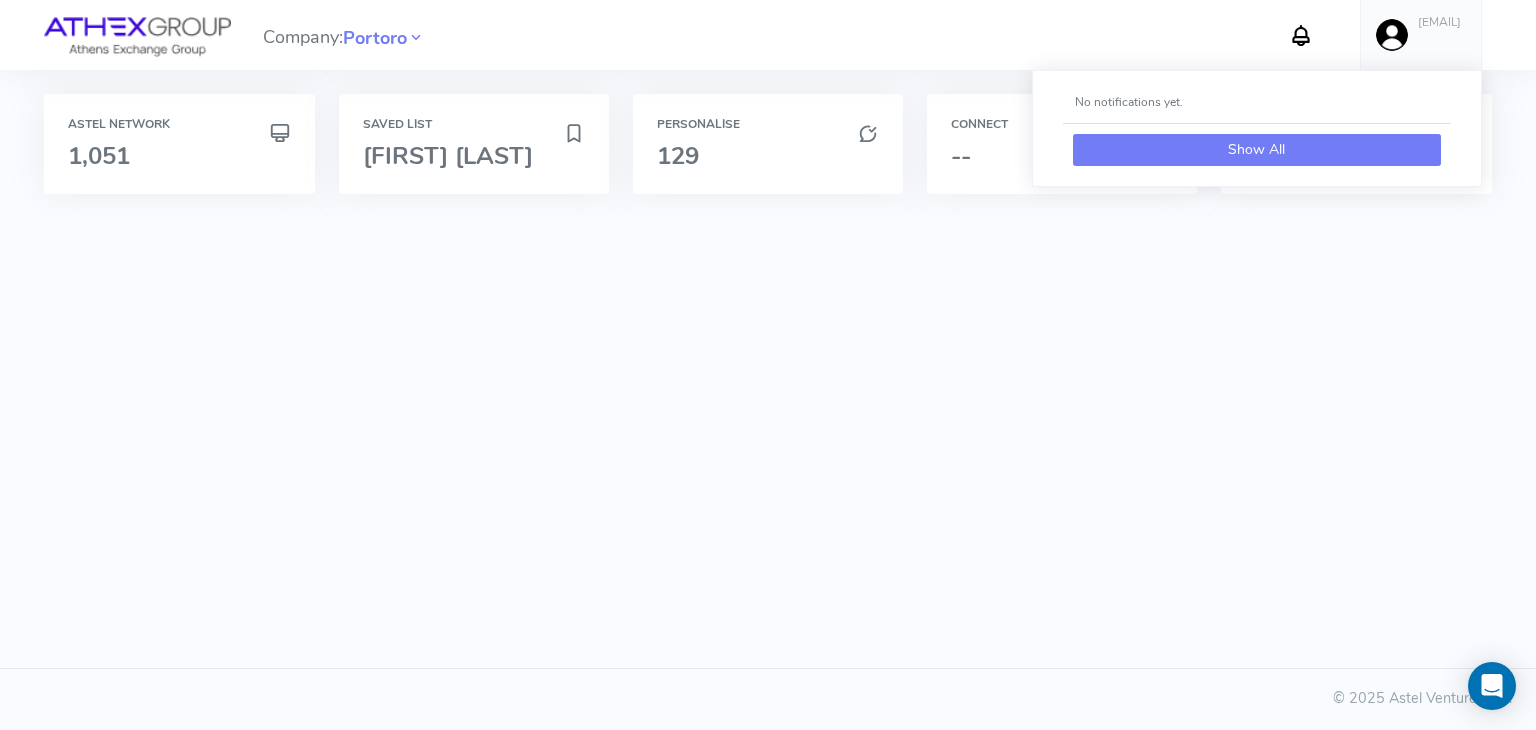 click on "Show All" at bounding box center [1257, 150] 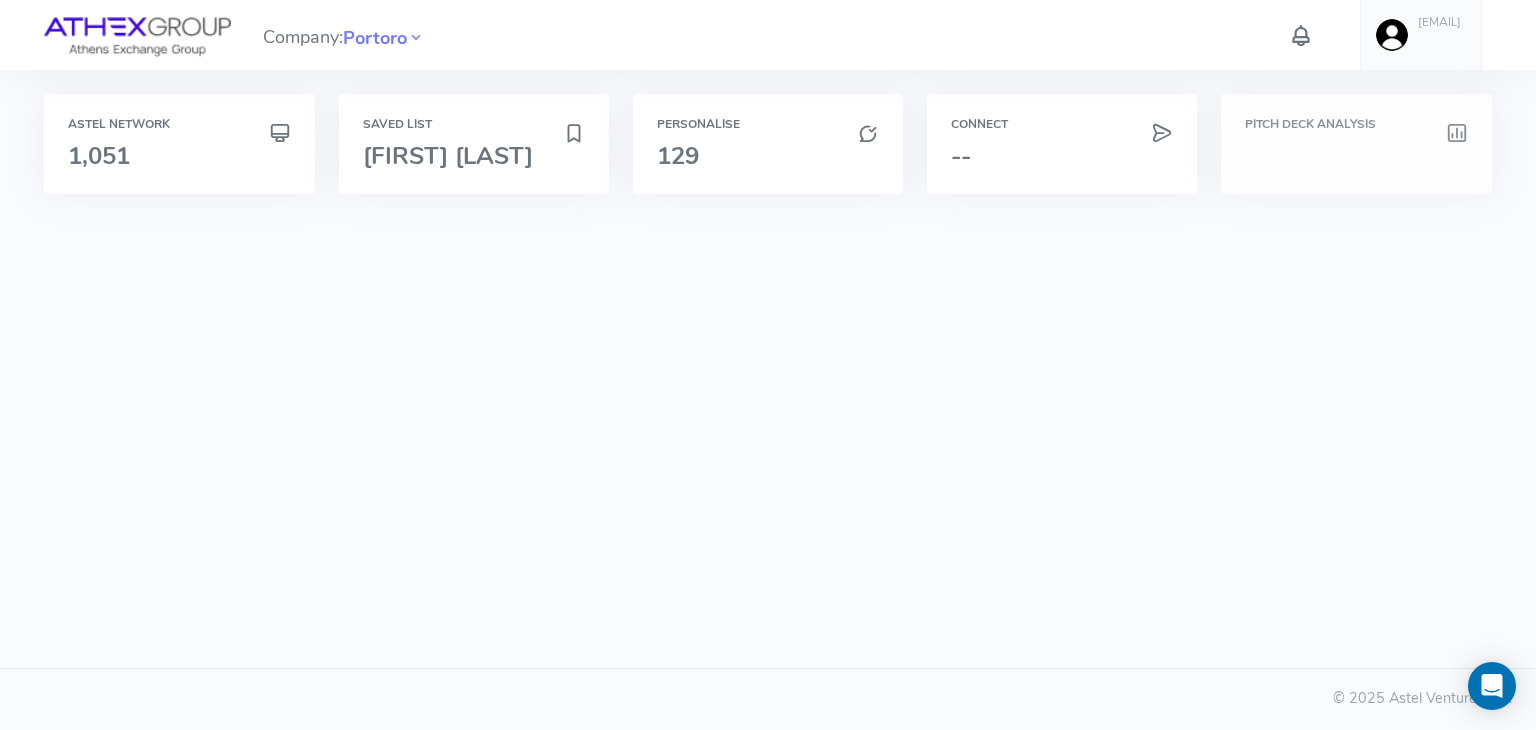 click at bounding box center (1356, 156) 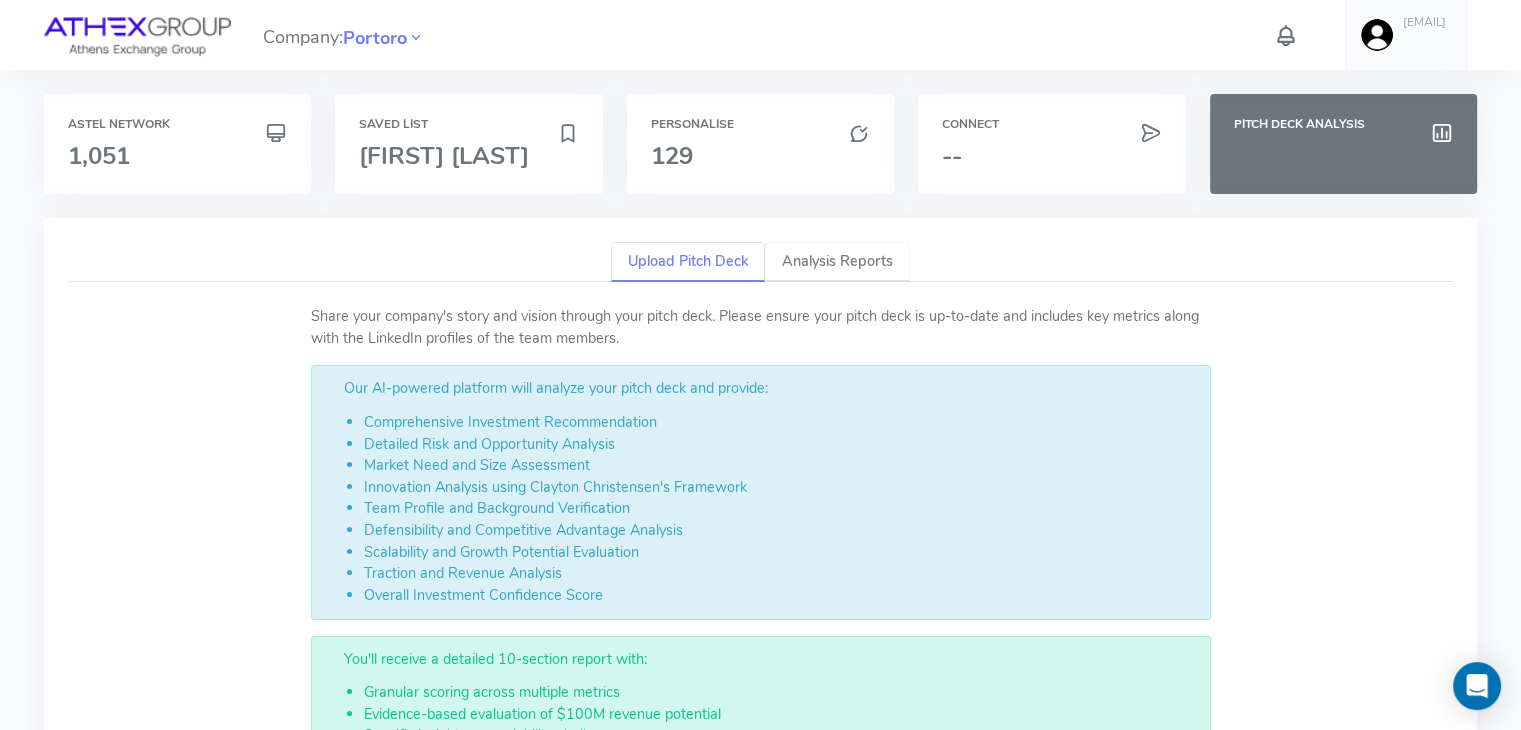 click on "Analysis Reports" at bounding box center (837, 262) 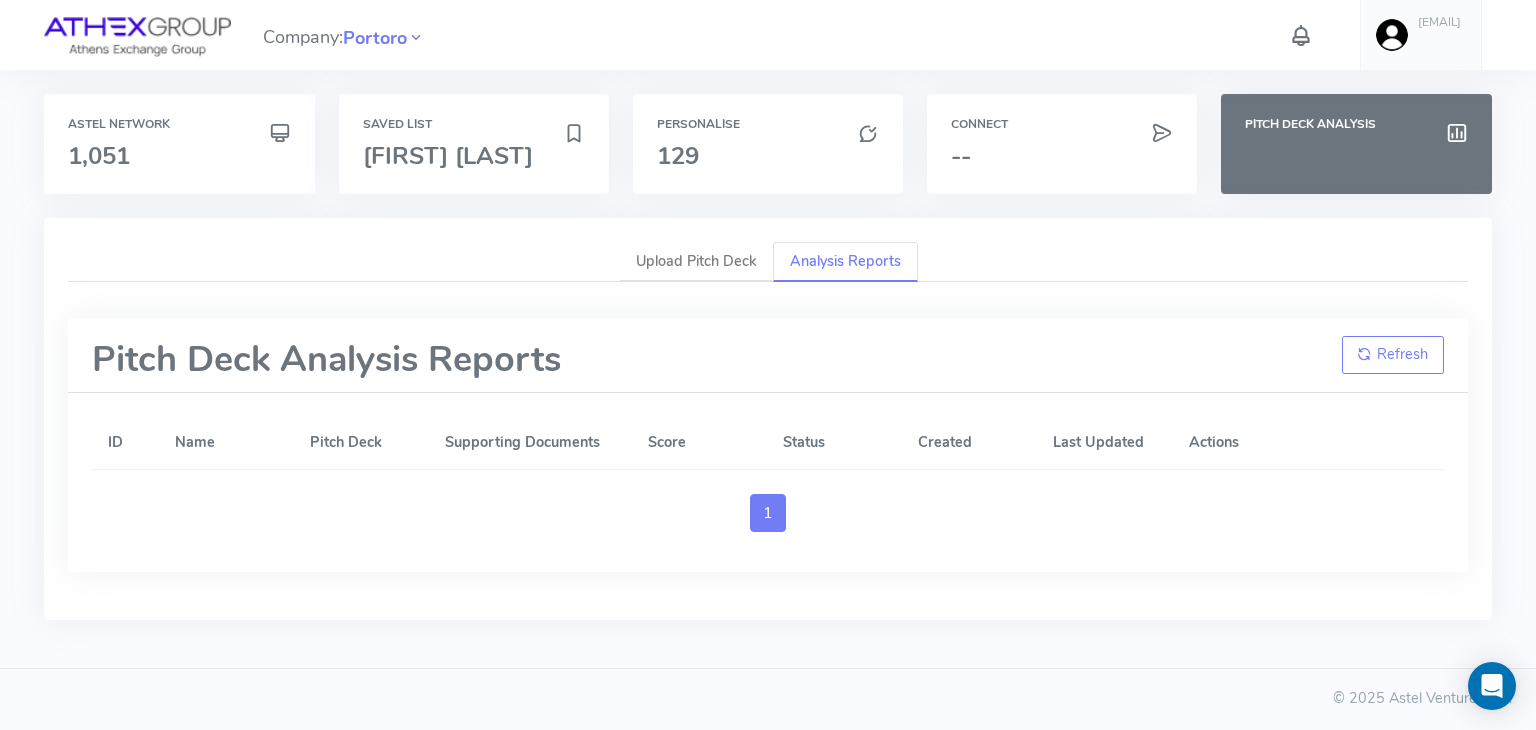 click on "[EMAIL]" at bounding box center (1439, 22) 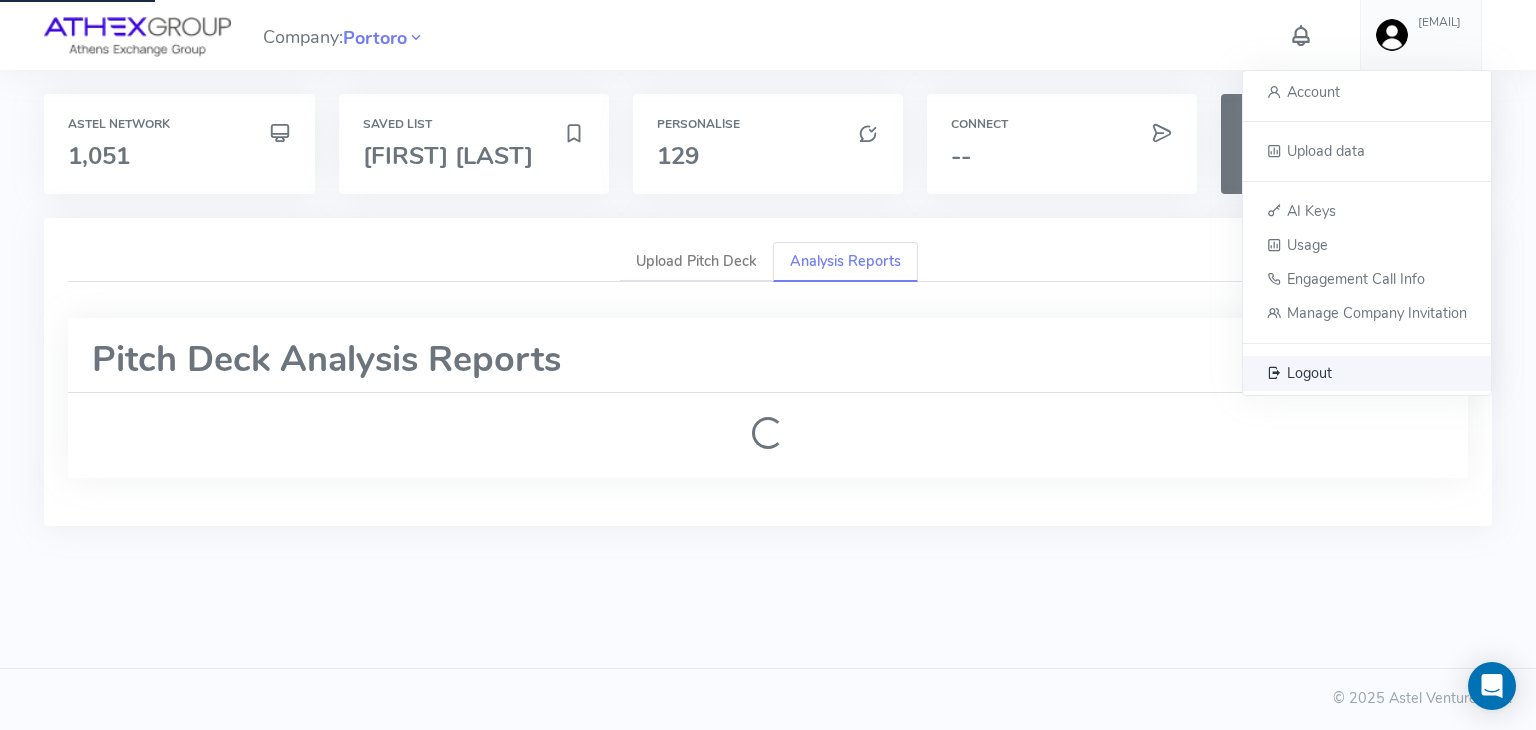 click on "Logout" at bounding box center (1309, 372) 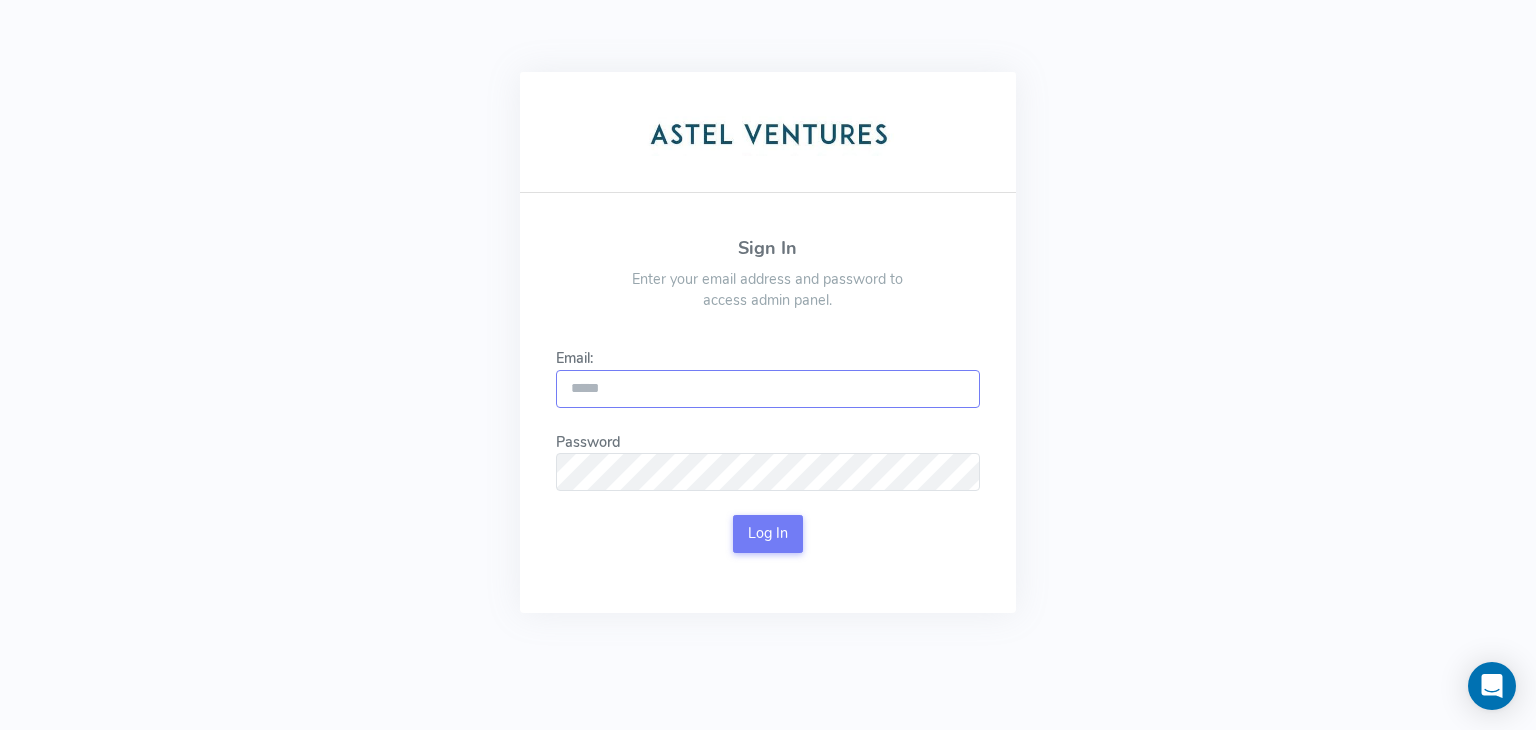 click on "Email:" at bounding box center [768, 389] 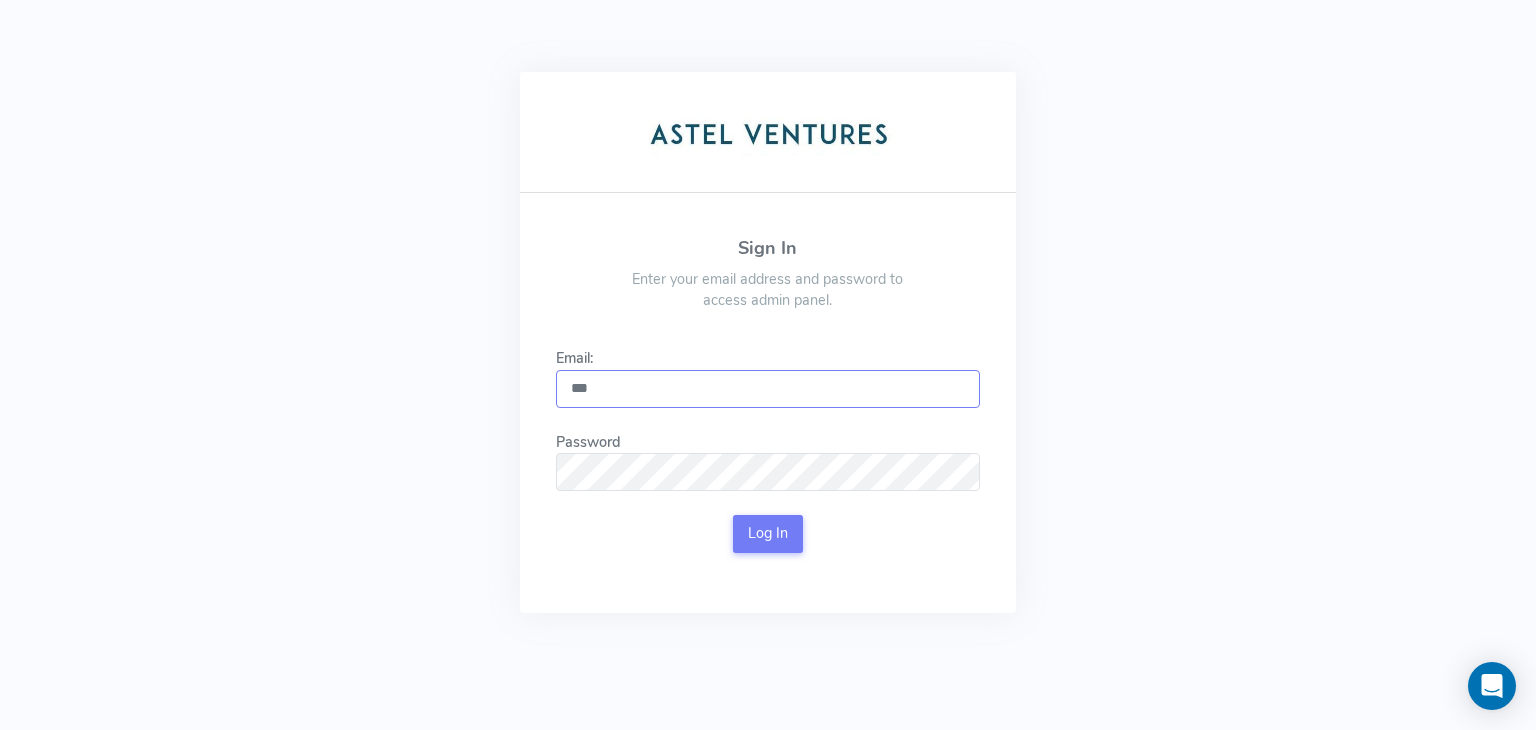 type on "***" 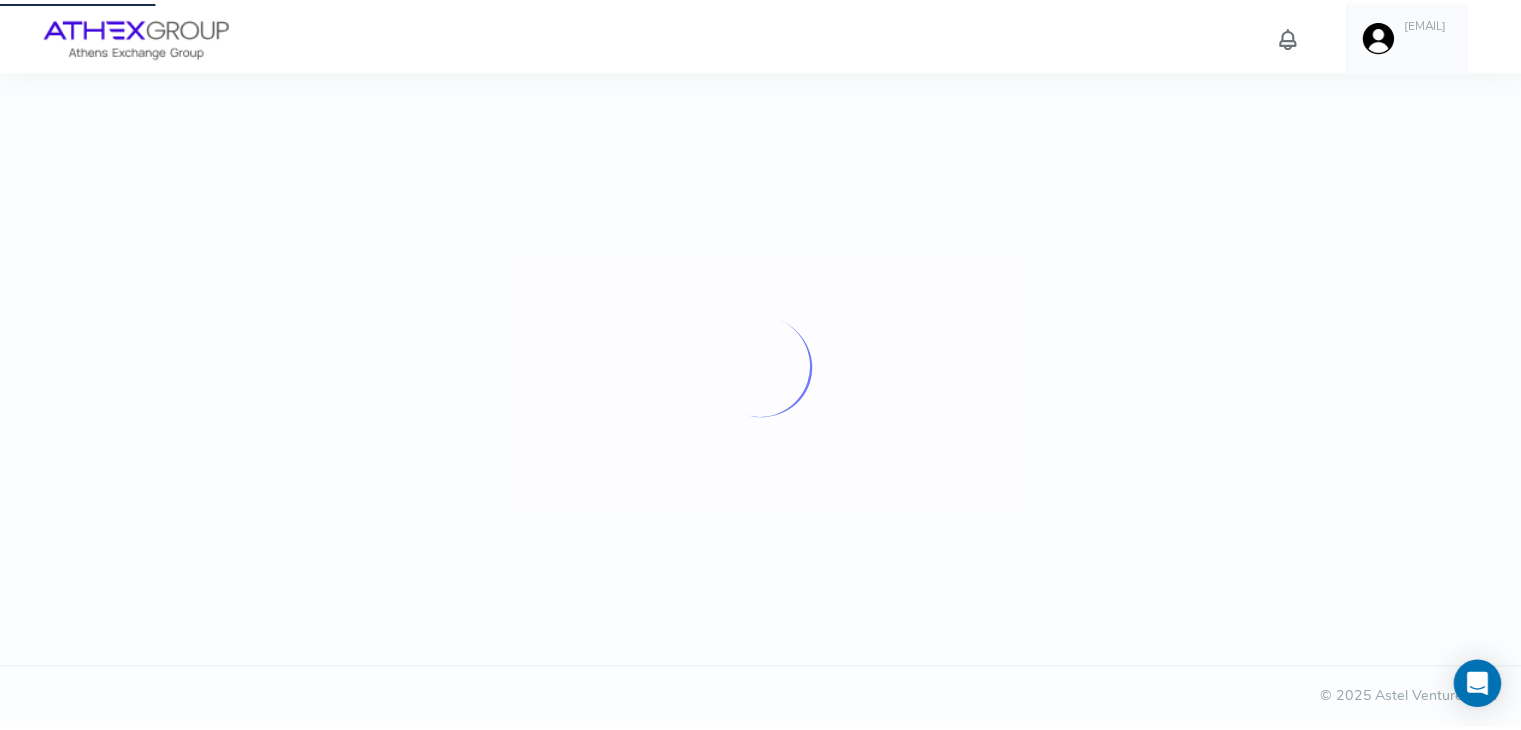 scroll, scrollTop: 0, scrollLeft: 0, axis: both 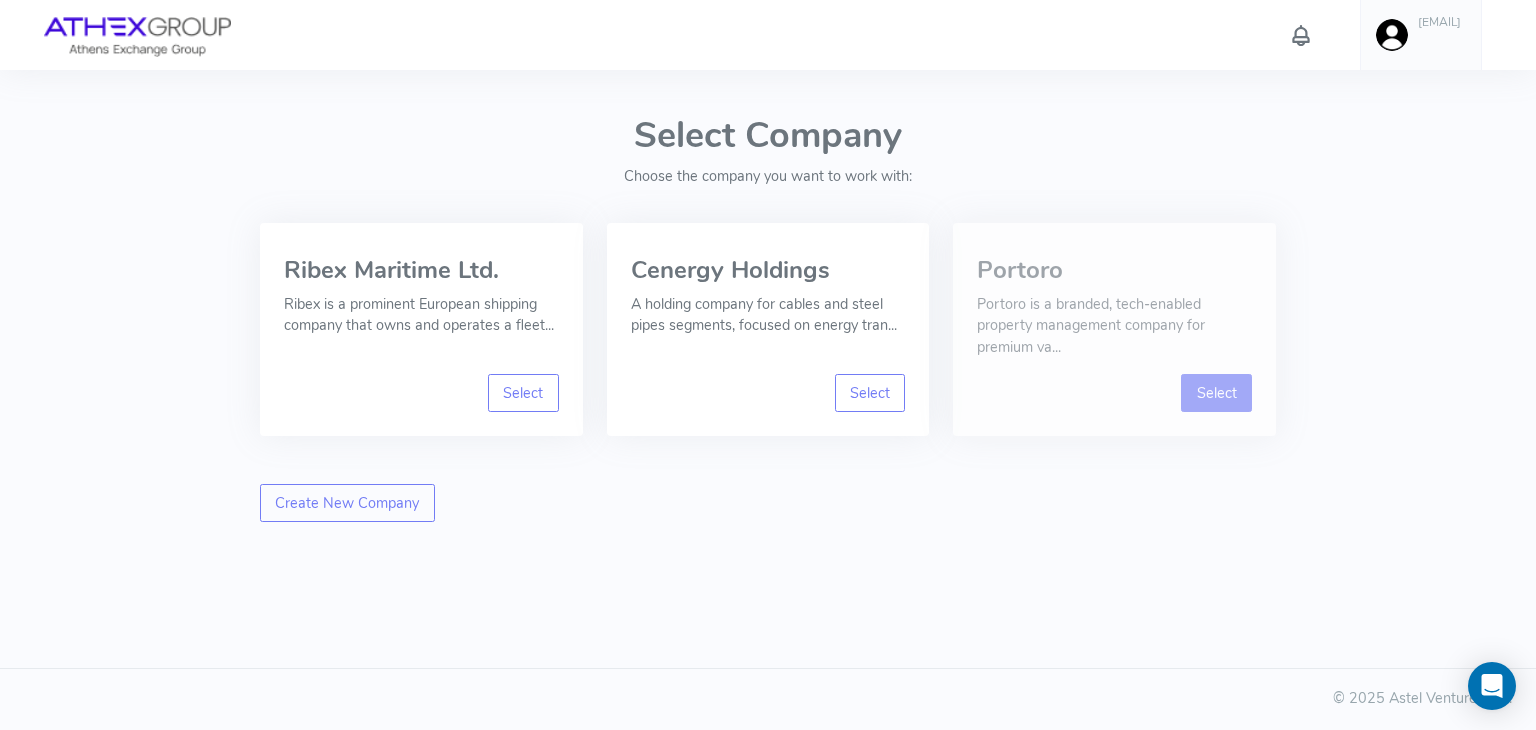 click on "Select" at bounding box center (1216, 393) 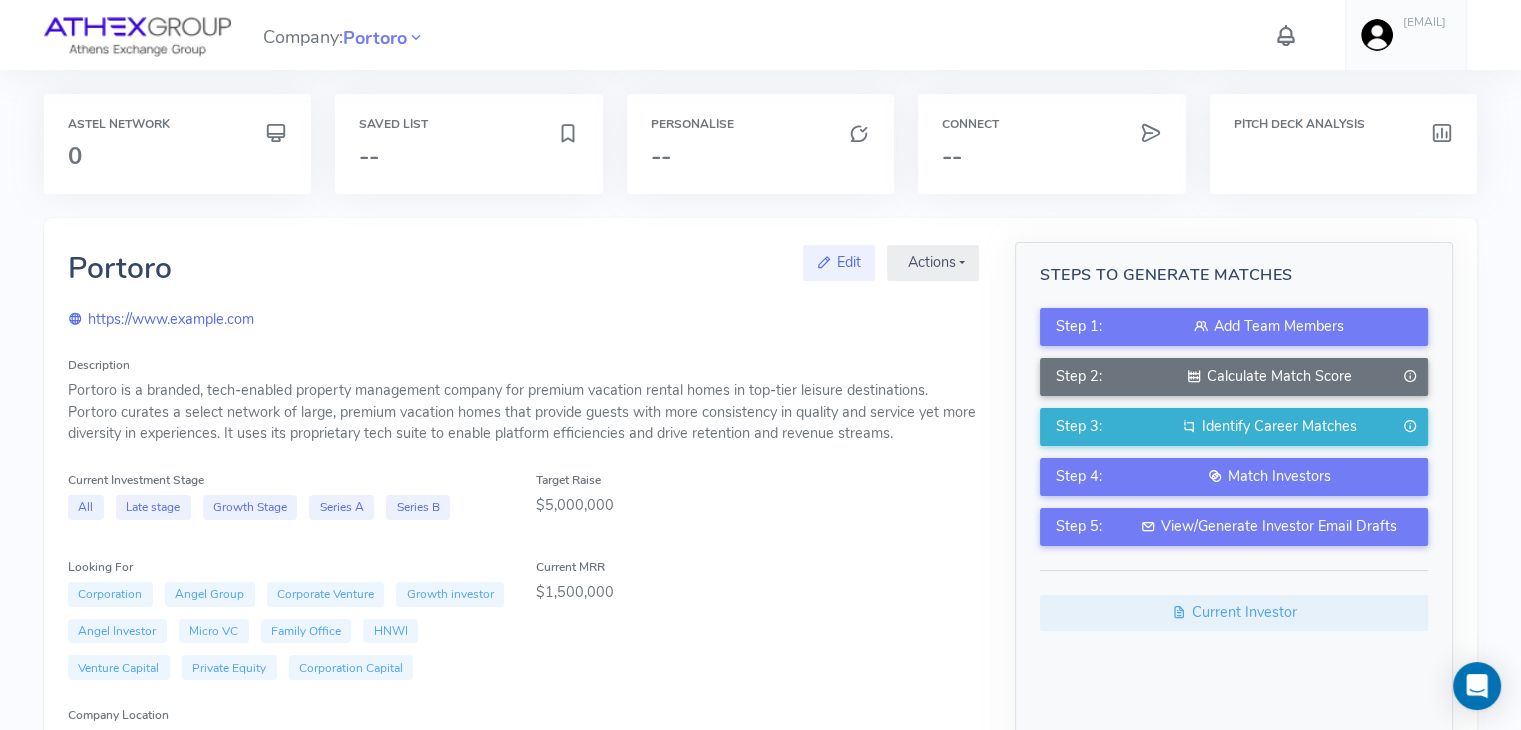 click on "Portoro Edit  Actions  Manage Ringfence  Career Matches  Warm Introductions  Coinvestor Matches  Generate Email Intro  Switch Company" at bounding box center (523, 263) 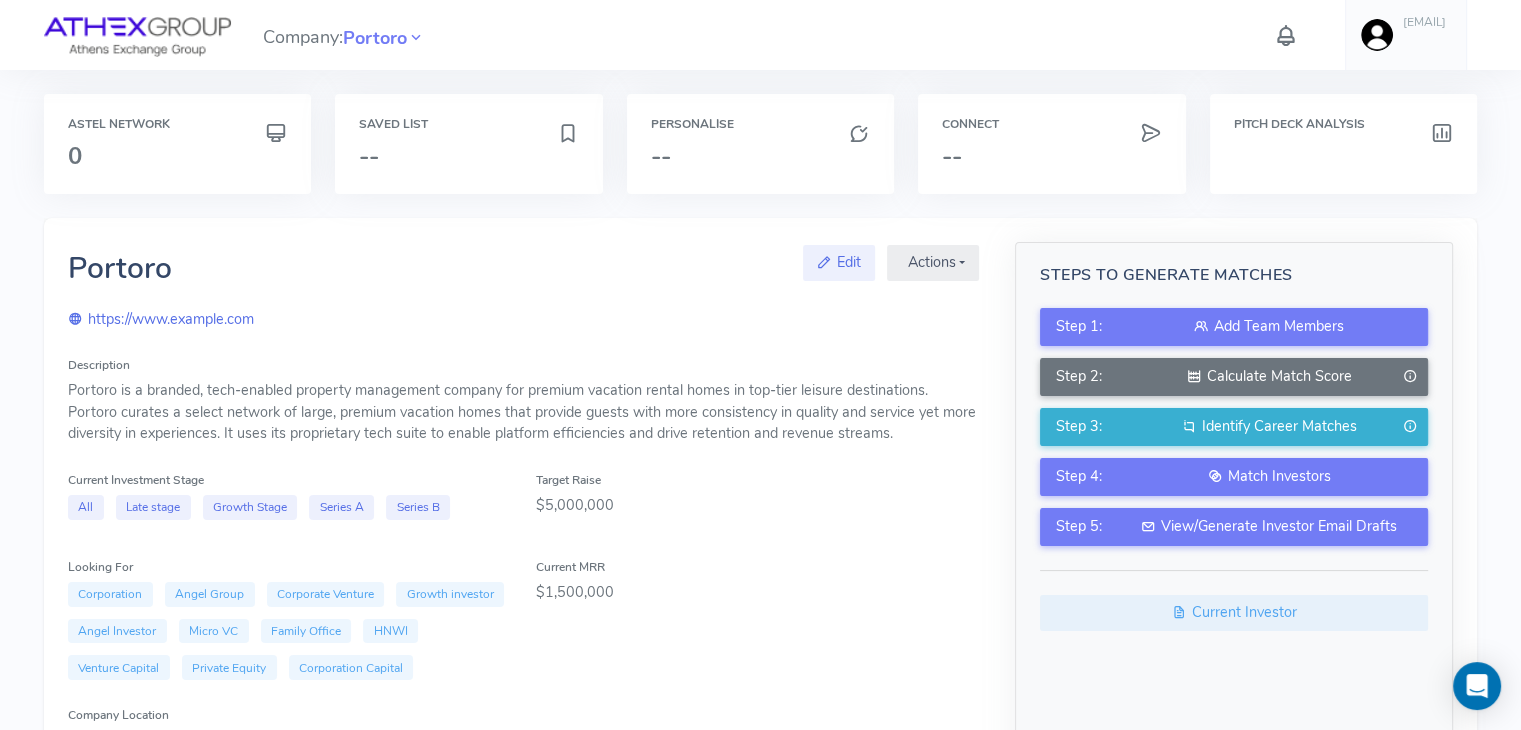 click on "Portoro" at bounding box center [120, 268] 